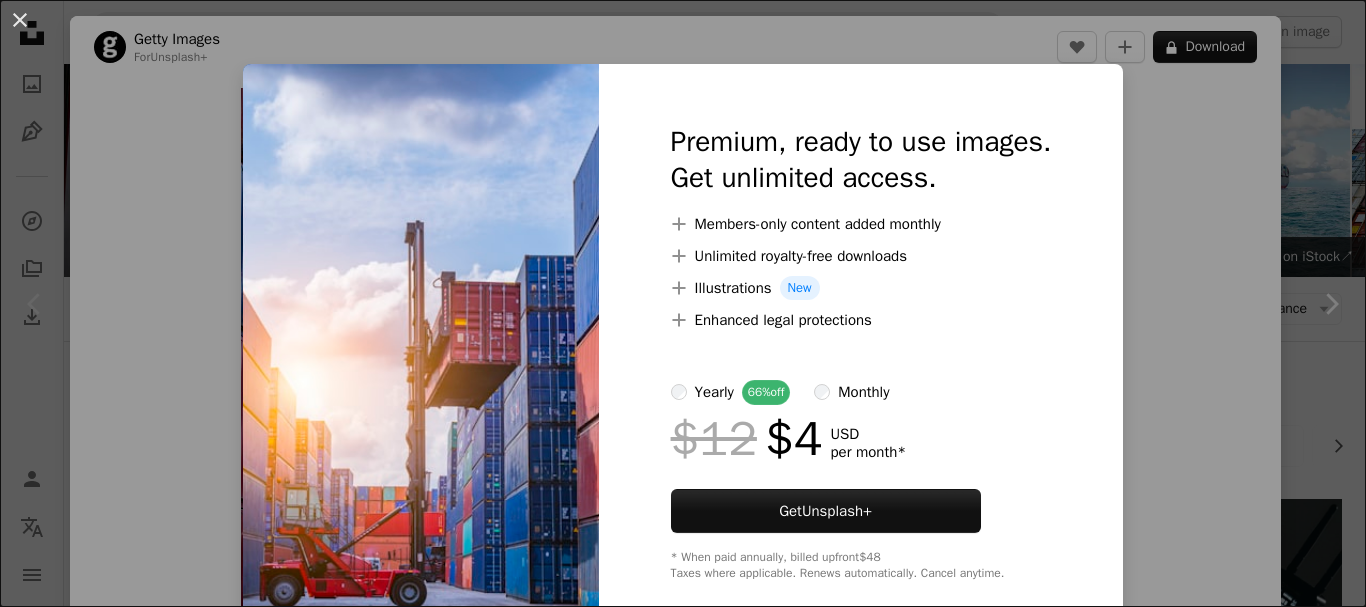 scroll, scrollTop: 408, scrollLeft: 0, axis: vertical 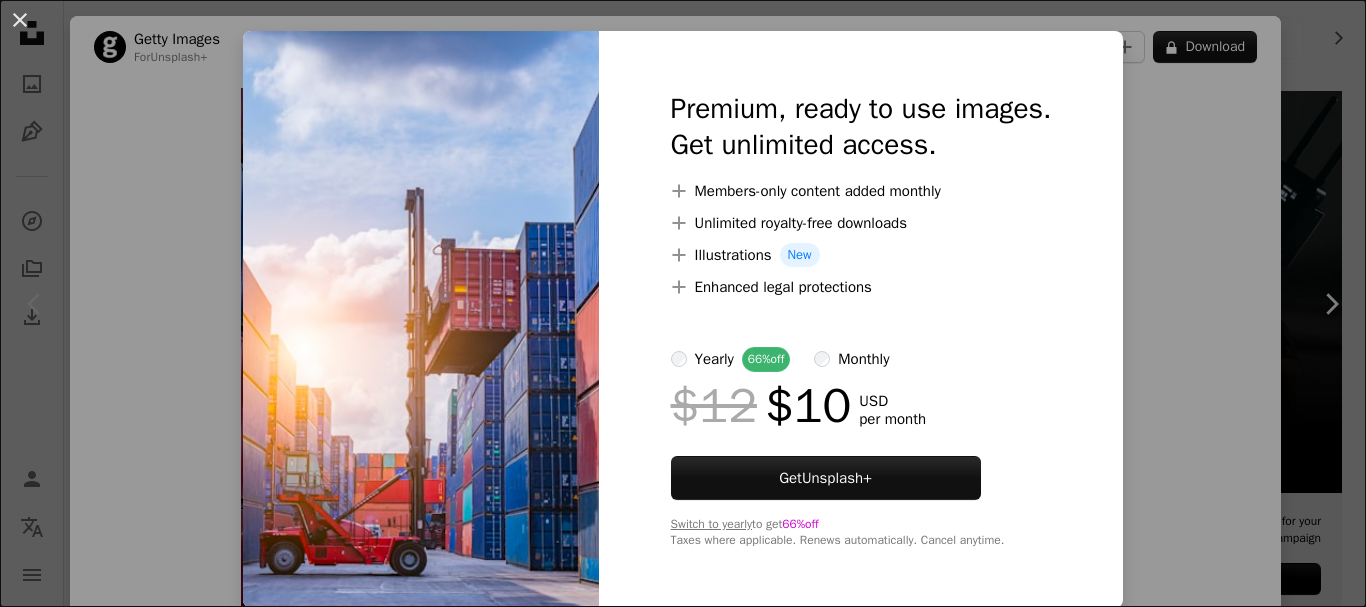 click on "yearly" at bounding box center [714, 359] 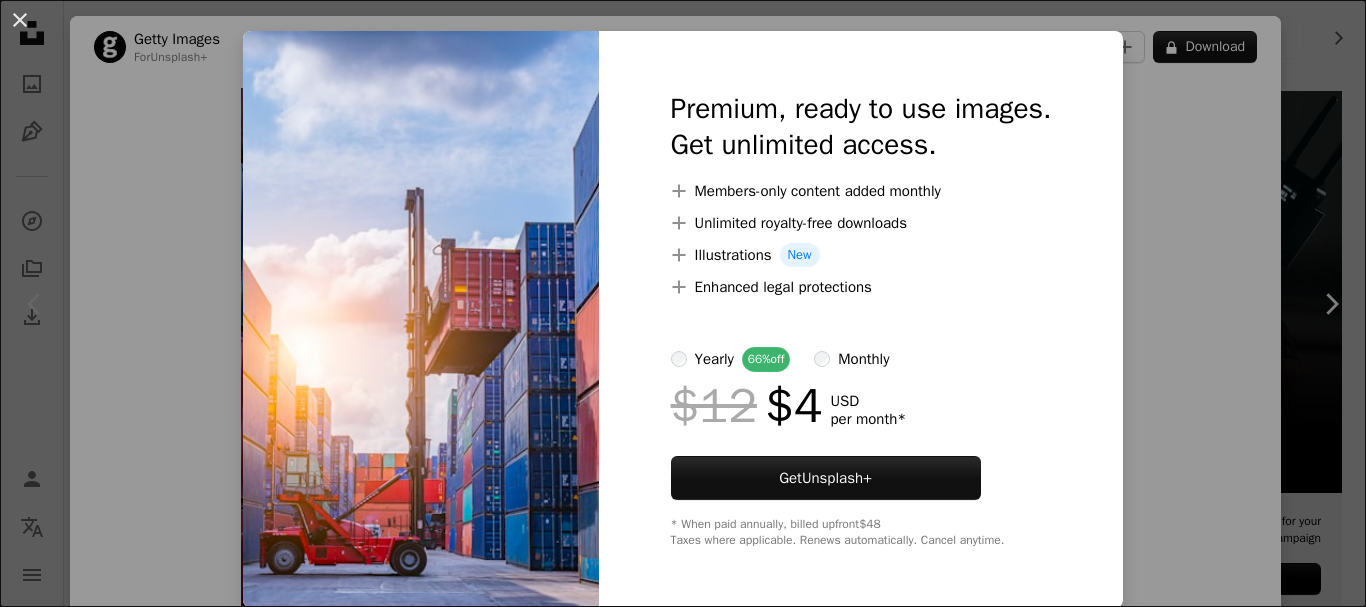 click on "An X shape Premium, ready to use images. Get unlimited access. A plus sign Members-only content added monthly A plus sign Unlimited royalty-free downloads A plus sign Illustrations  New A plus sign Enhanced legal protections yearly 66%  off monthly $12   $4 USD per month * Get  Unsplash+ * When paid annually, billed upfront  $48 Taxes where applicable. Renews automatically. Cancel anytime." at bounding box center [683, 303] 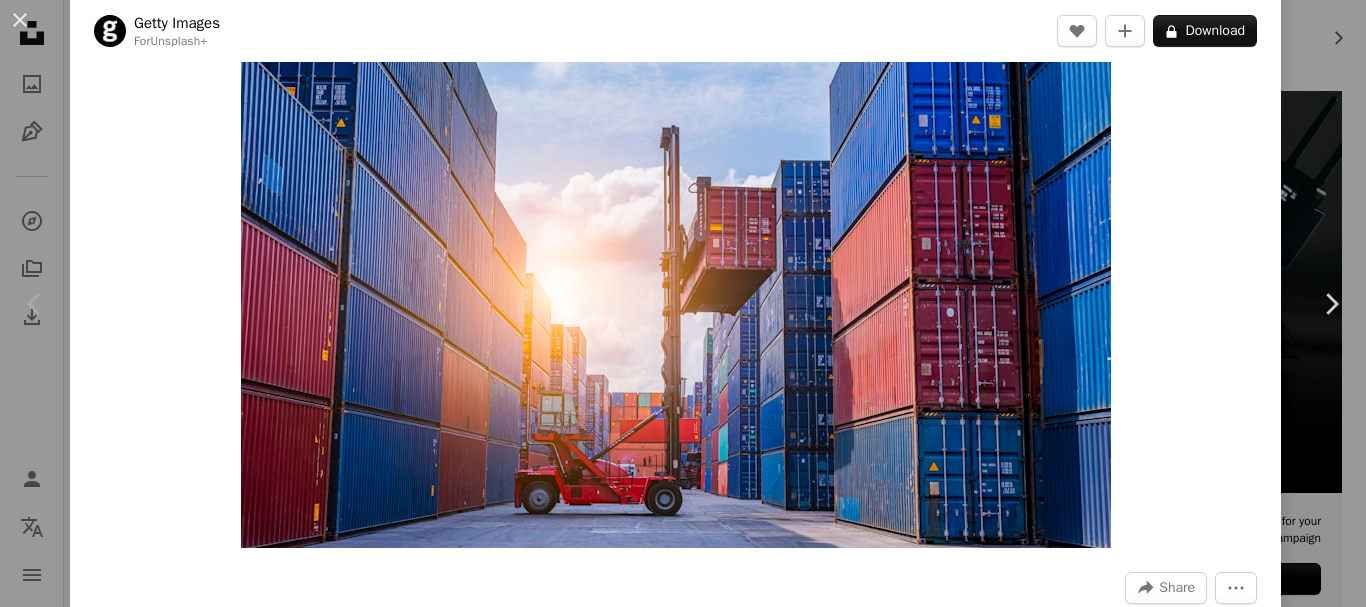 scroll, scrollTop: 0, scrollLeft: 0, axis: both 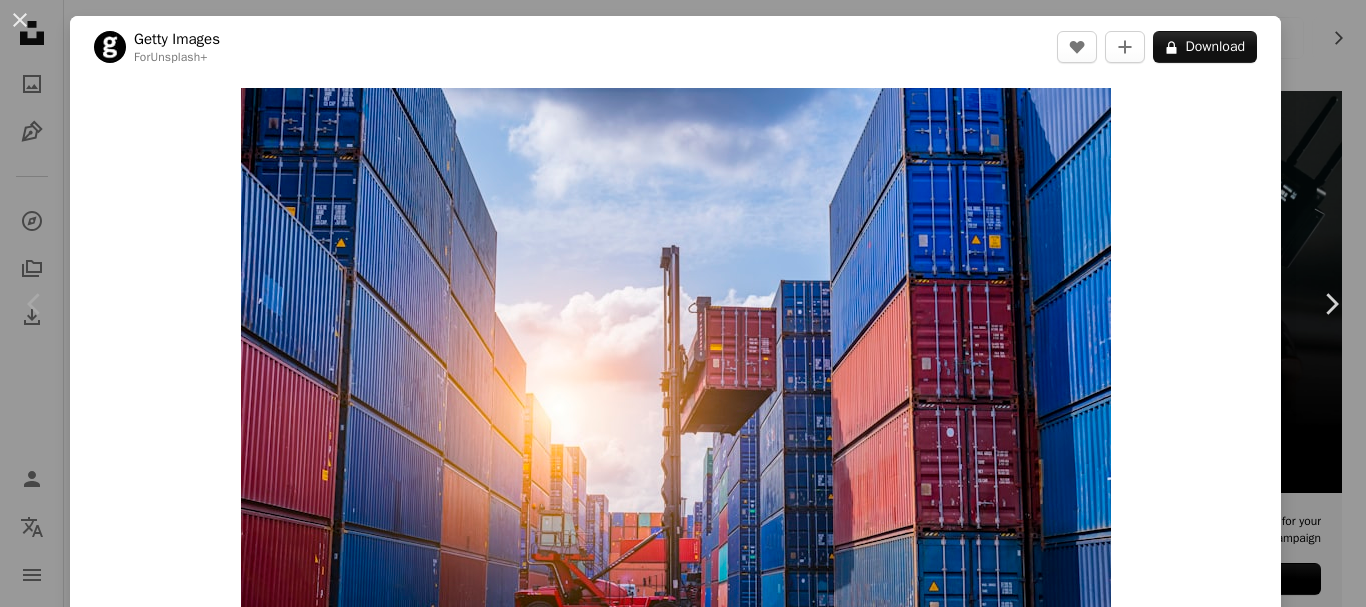 click on "An X shape Chevron left Chevron right Getty Images For  Unsplash+ A heart A plus sign A lock Download Zoom in A forward-right arrow Share More Actions Calendar outlined Published on  August 31, 2022 Safety Licensed under the  Unsplash+ License business technology thailand ship transportation industry global shipping cargo horizontal shipping container loading pier harbor color image shipyard nautical vessel Free images Related images Plus sign for Unsplash+ A heart A plus sign Getty Images For  Unsplash+ A lock Download Plus sign for Unsplash+ A heart A plus sign Getty Images For  Unsplash+ A lock Download Plus sign for Unsplash+ A heart A plus sign Getty Images For  Unsplash+ A lock Download Plus sign for Unsplash+ A heart A plus sign Getty Images For  Unsplash+ A lock Download Plus sign for Unsplash+ A heart A plus sign Getty Images For  Unsplash+ A lock Download Plus sign for Unsplash+ A heart A plus sign Getty Images" at bounding box center (683, 303) 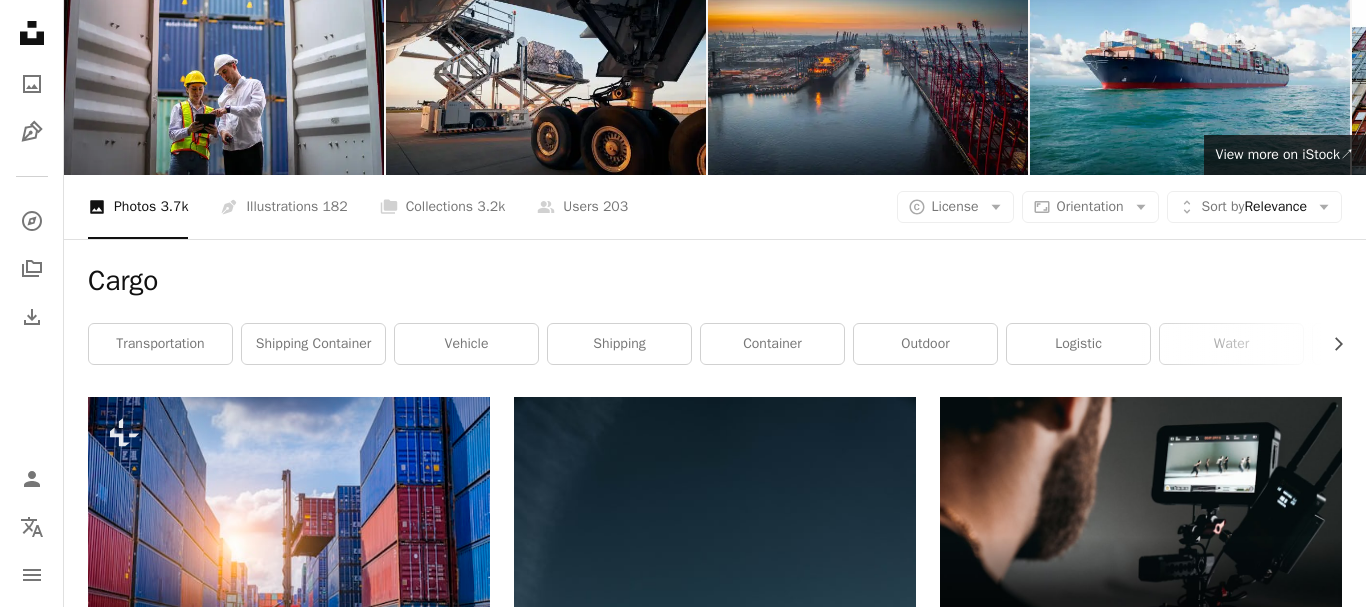 scroll, scrollTop: 0, scrollLeft: 0, axis: both 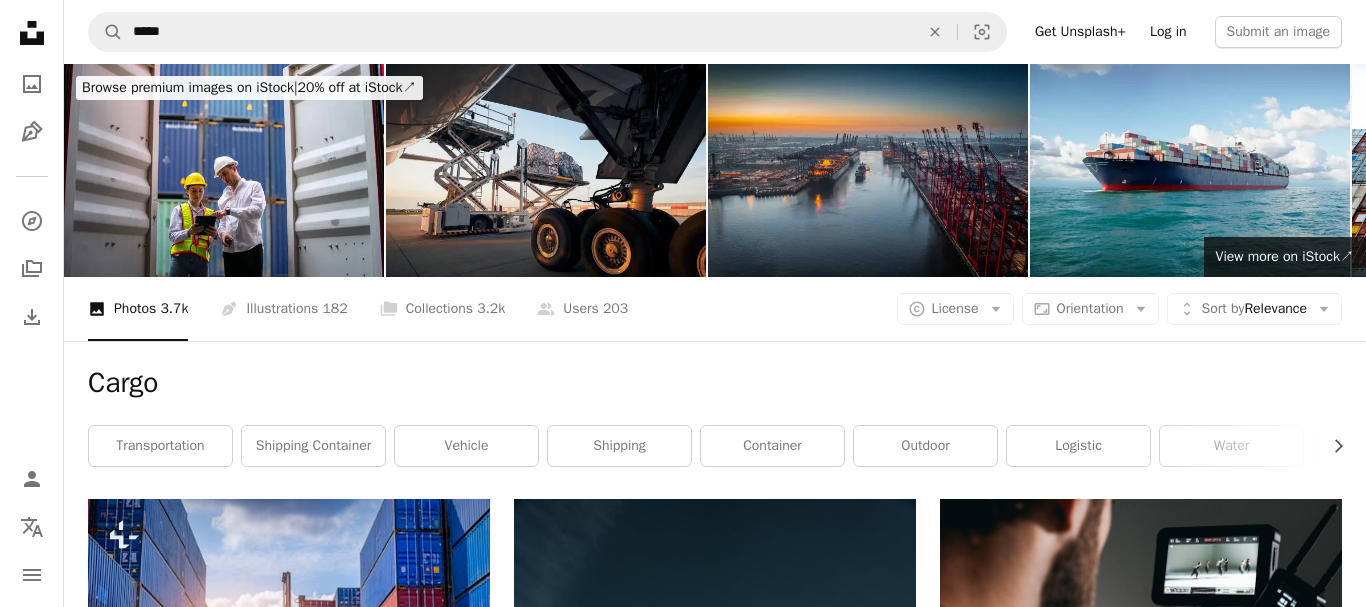 click on "Log in" at bounding box center [1168, 32] 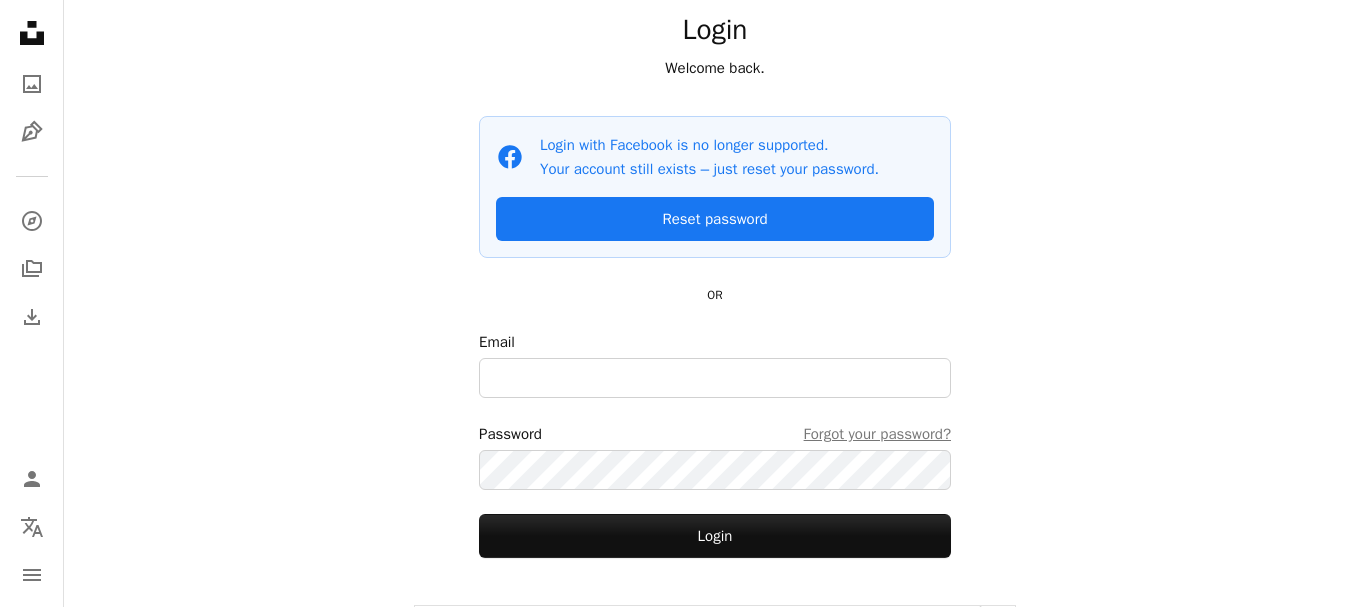 scroll, scrollTop: 203, scrollLeft: 0, axis: vertical 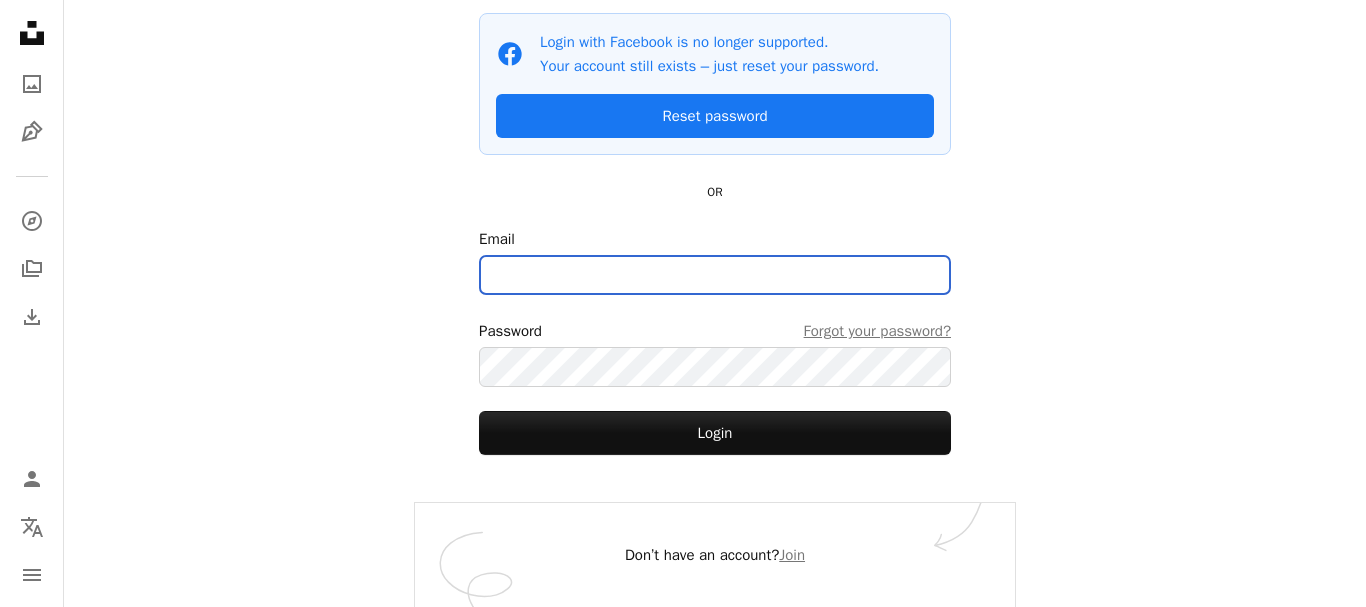 click on "Email" at bounding box center (715, 275) 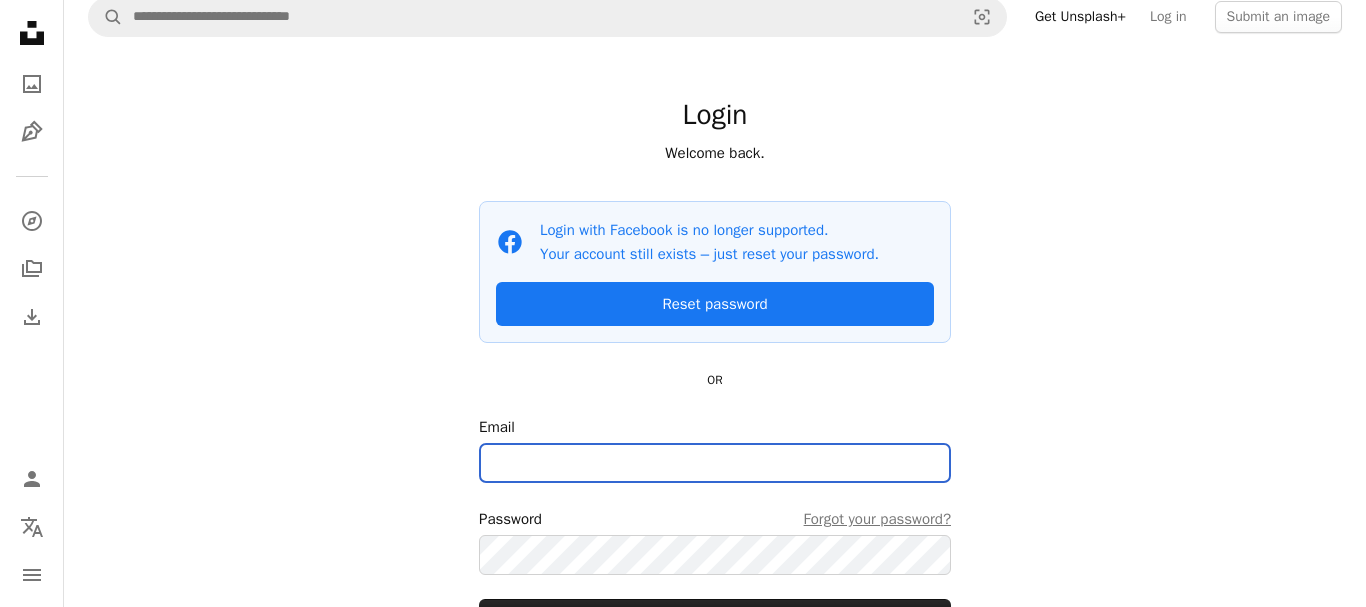scroll, scrollTop: 0, scrollLeft: 0, axis: both 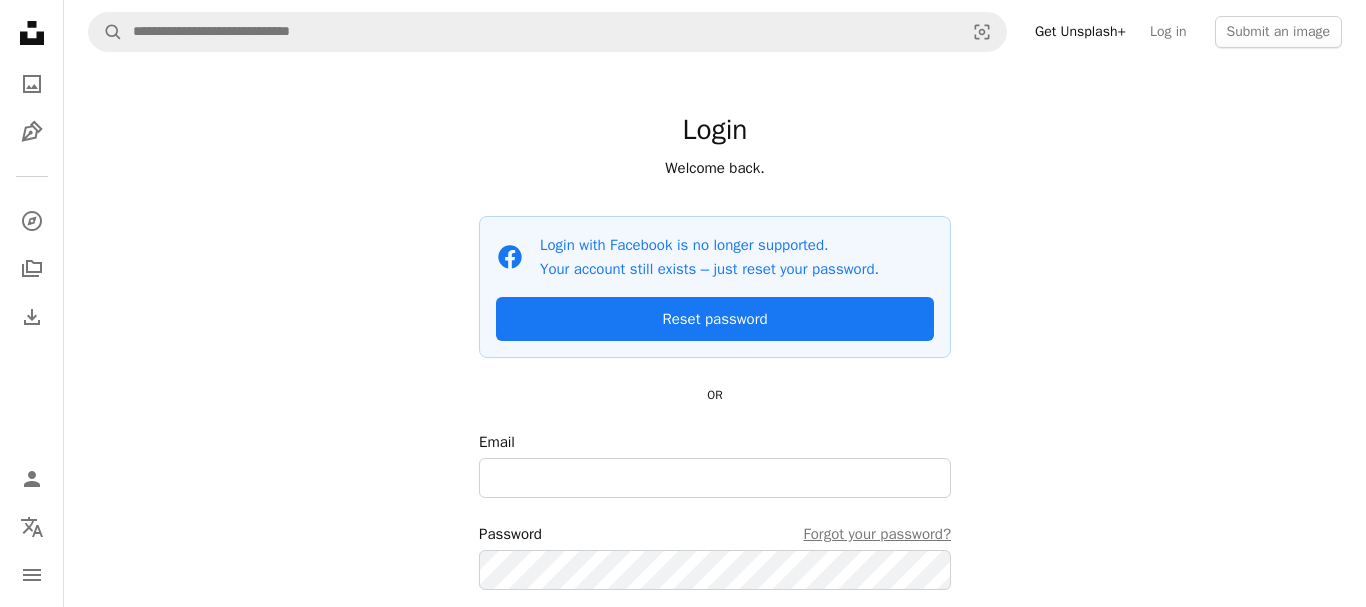 click on "Welcome back." at bounding box center [715, 168] 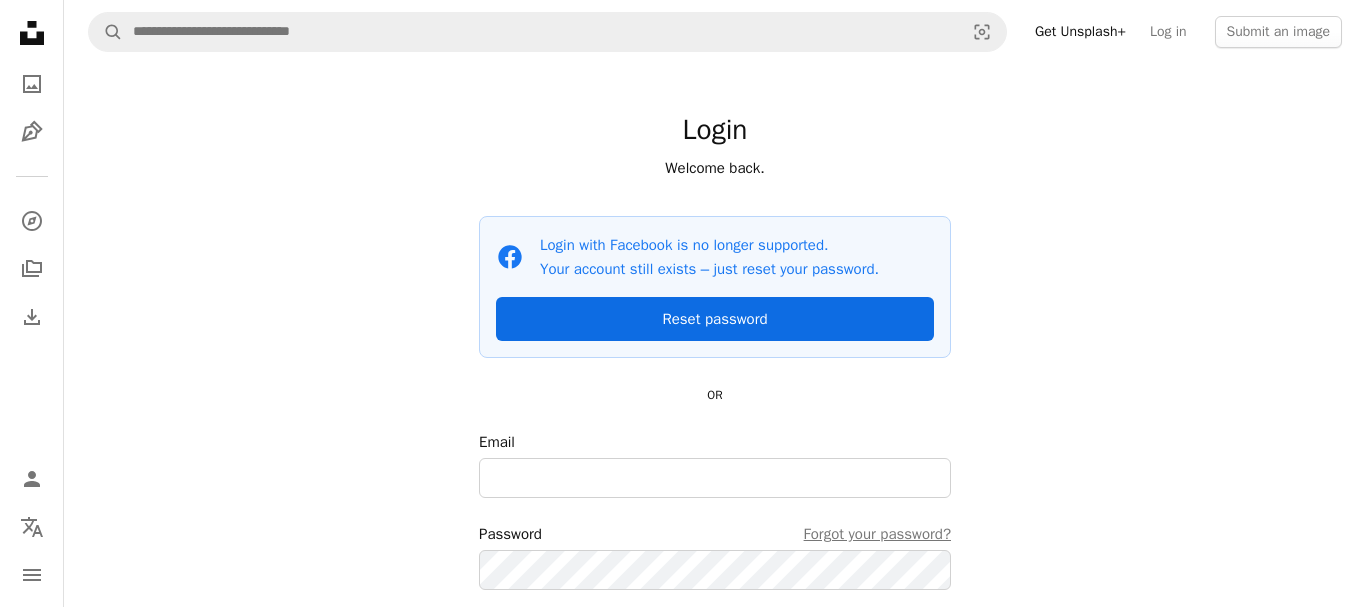 click on "Reset password" at bounding box center (715, 319) 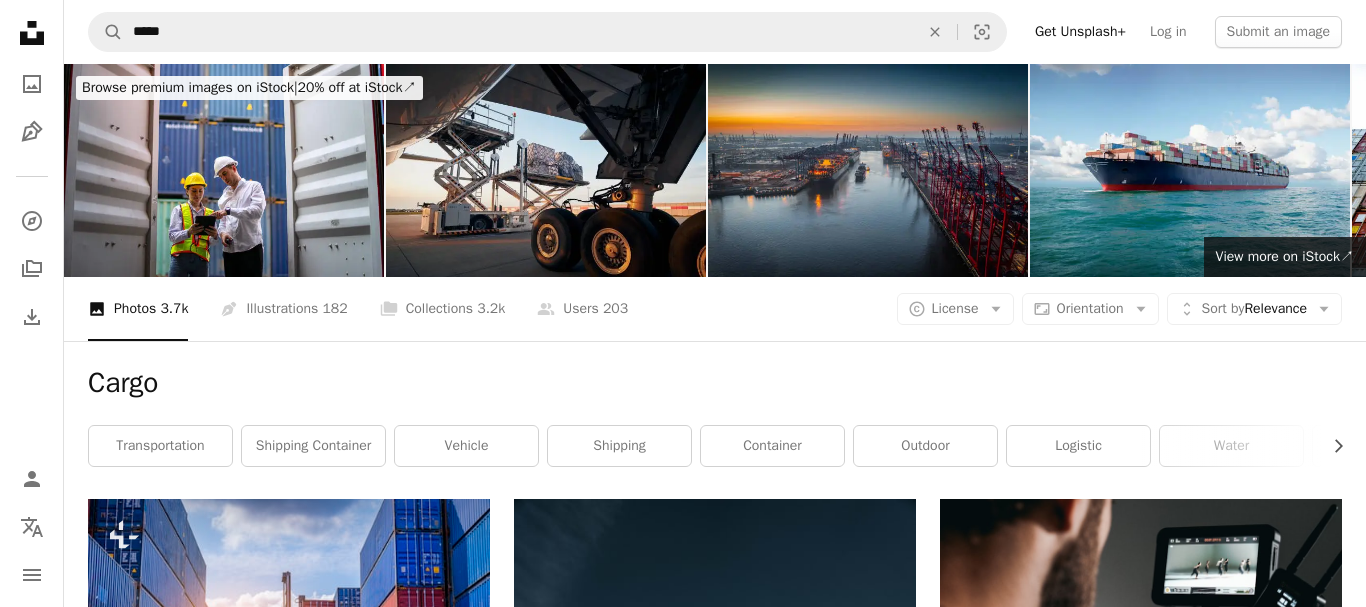 click on "Unsplash logo Unsplash Home" 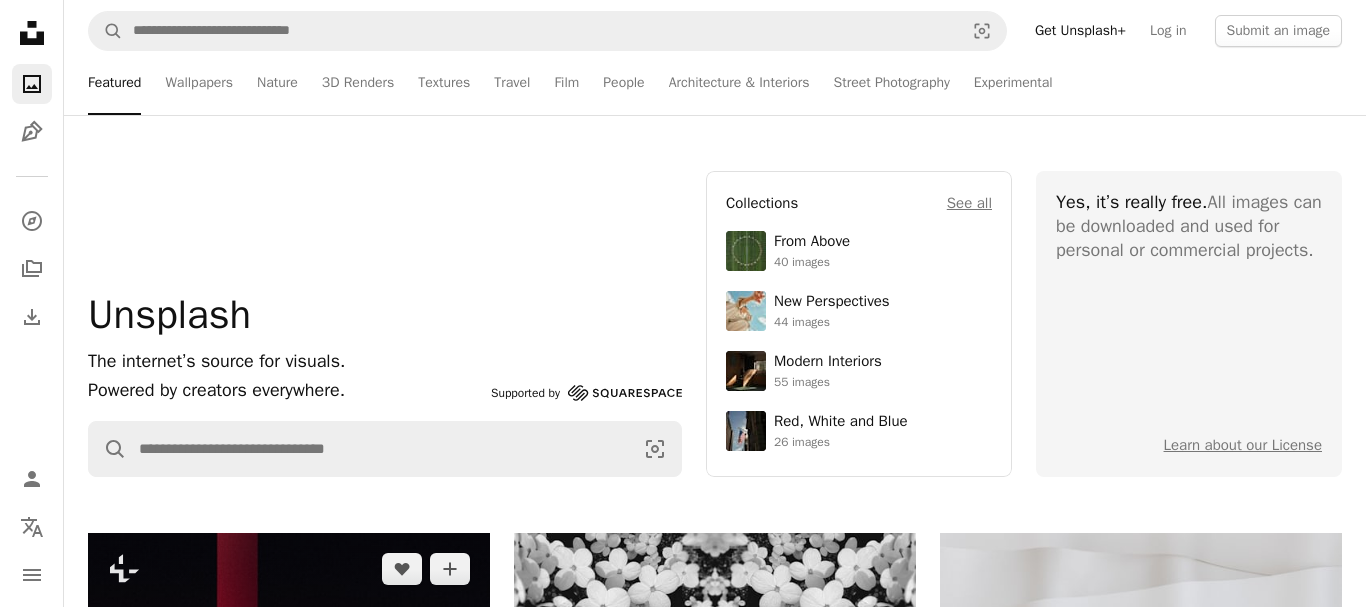scroll, scrollTop: 0, scrollLeft: 0, axis: both 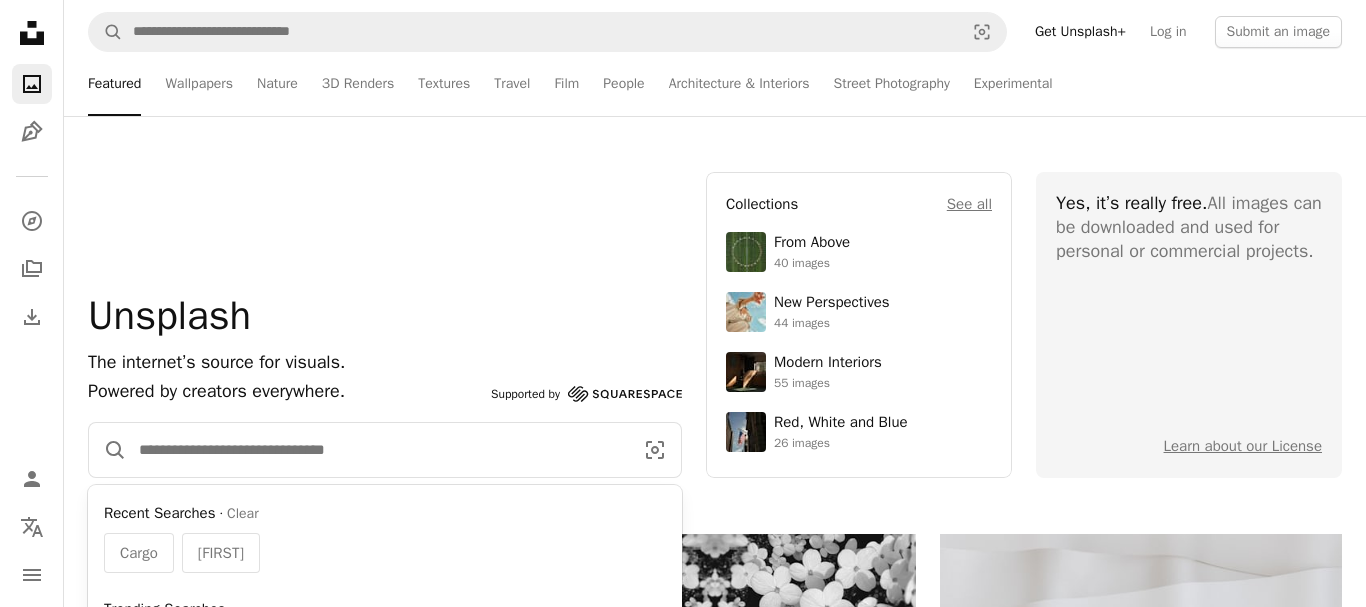 click at bounding box center (378, 450) 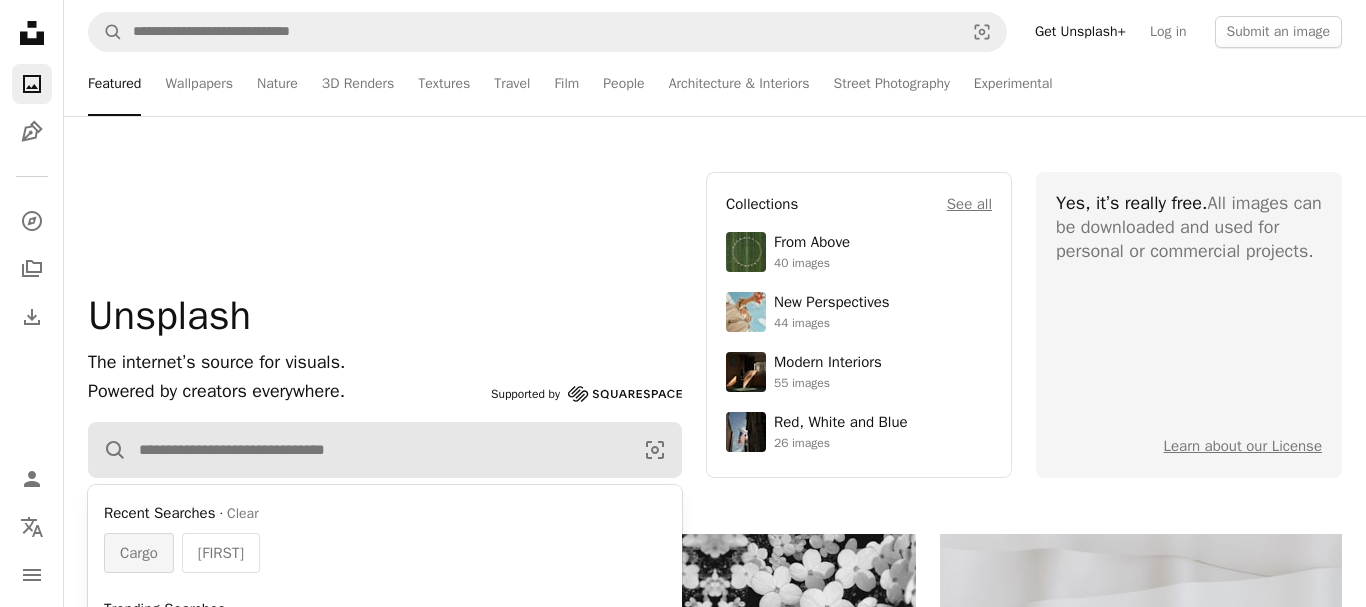 click on "Cargo" at bounding box center [139, 553] 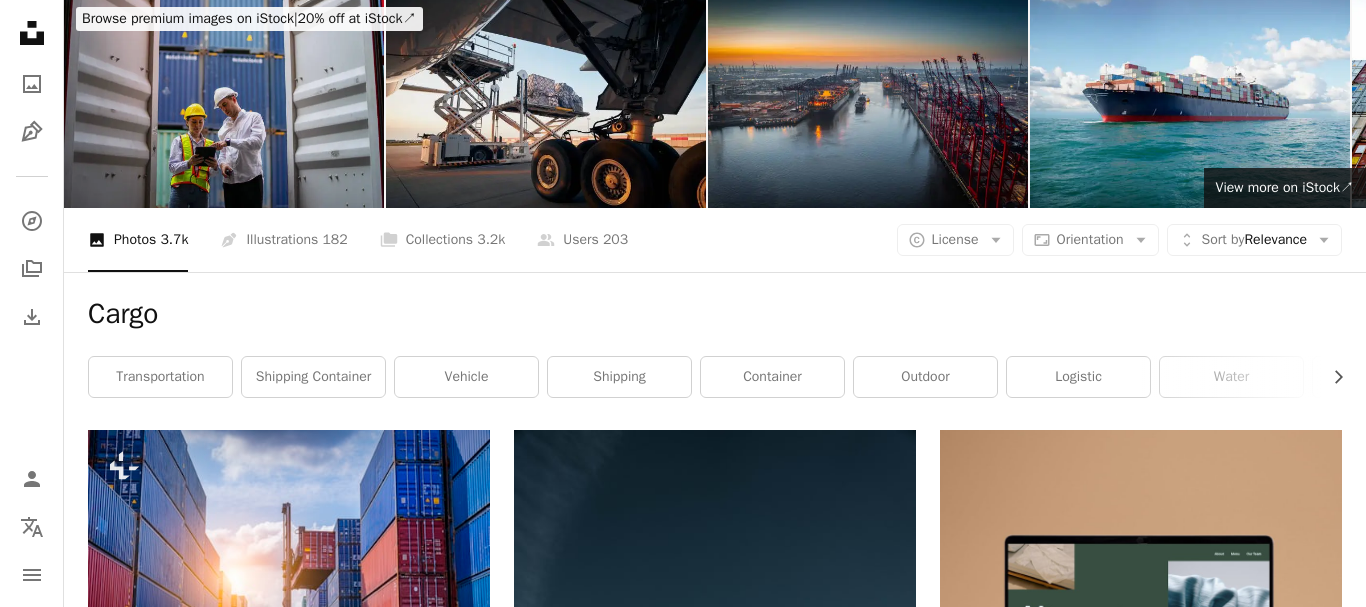 scroll, scrollTop: 102, scrollLeft: 0, axis: vertical 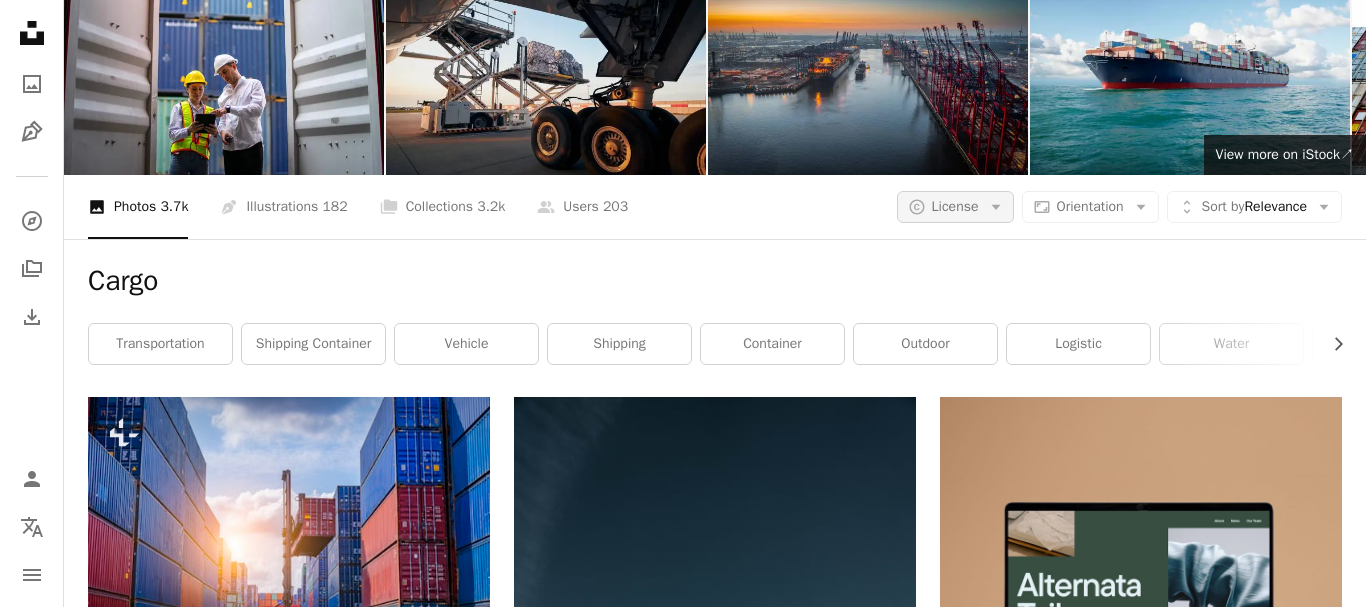 click on "A copyright icon © License Arrow down" at bounding box center (955, 207) 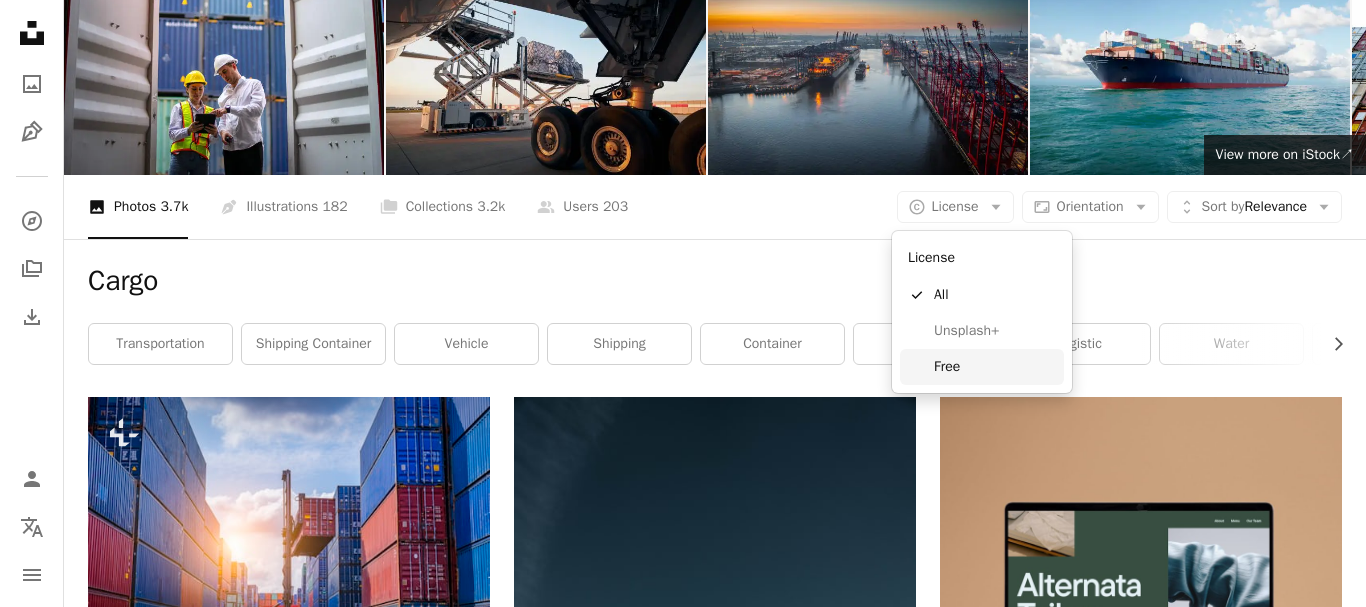 click on "Free" at bounding box center (995, 367) 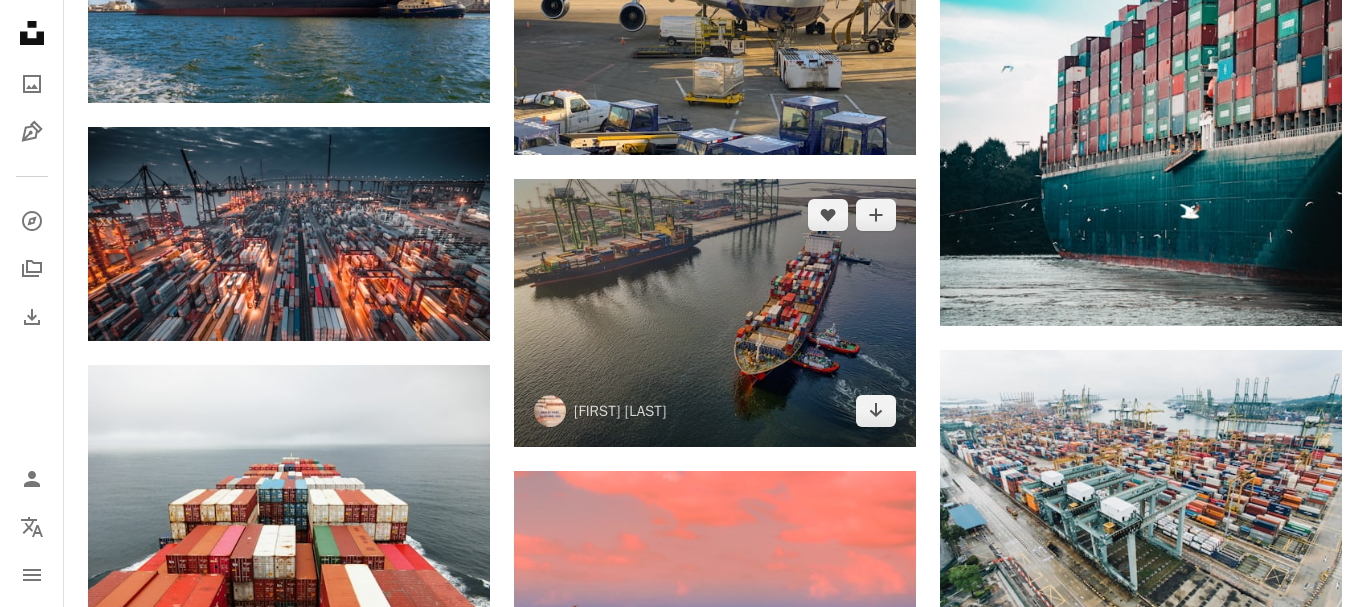 scroll, scrollTop: 1326, scrollLeft: 0, axis: vertical 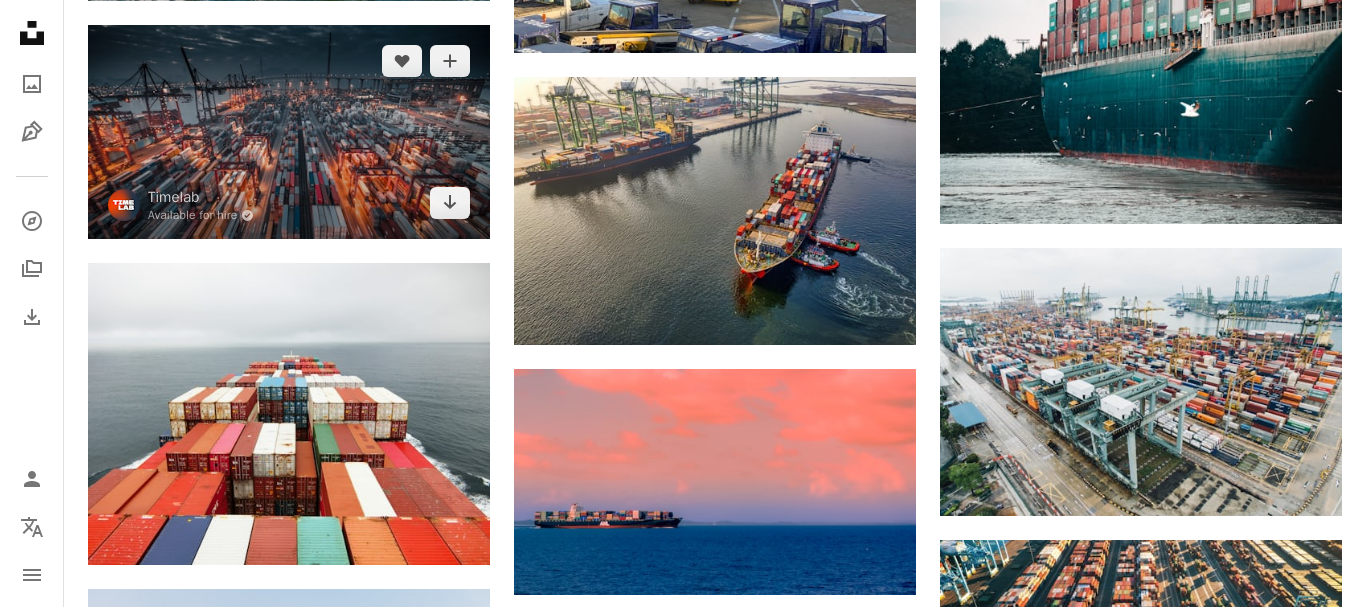 click at bounding box center (289, 132) 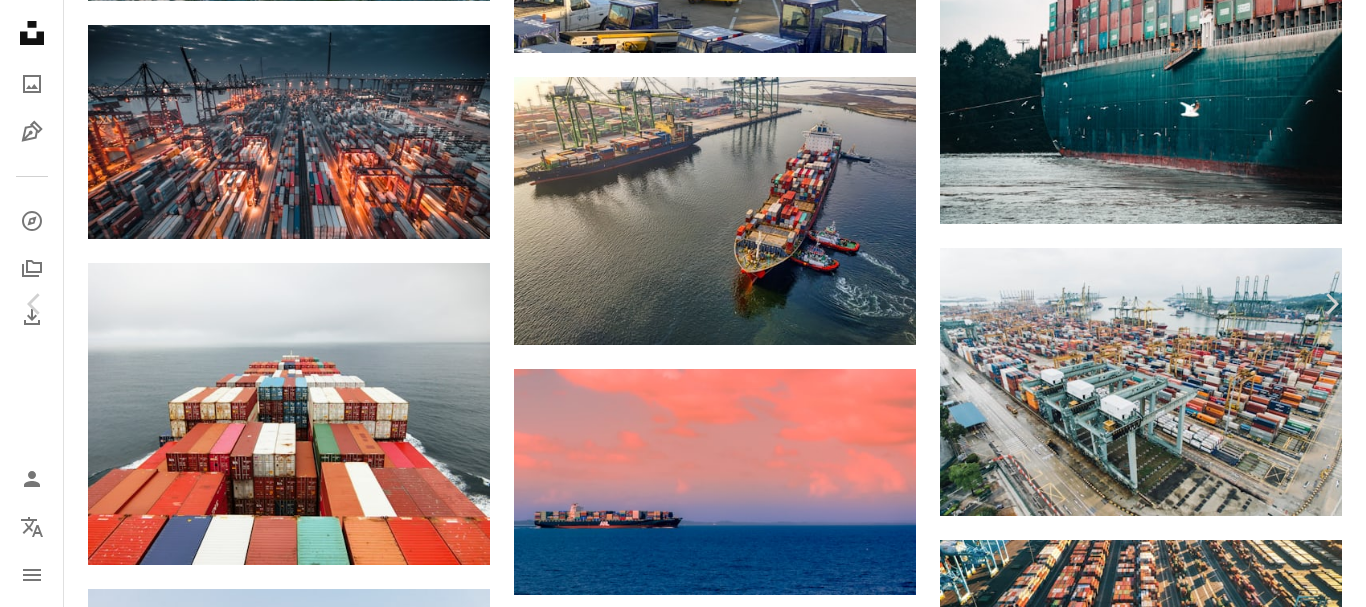 click on "An X shape Chevron left Chevron right [FIRST] Available for hire A checkmark inside of a circle A heart A plus sign Download free Chevron down Zoom in Views 2,370,833 Downloads 37,795 A forward-right arrow Share Info icon Info More Actions Lot of cargo freight containers in the [CITY] sea port Calendar outlined Published on May 26, 2020 Safety Free to use under the Unsplash License grey vehicle transportation cargo port shipping container dock pier terminal harbor waterfront Public domain images Browse premium related images on iStock | Save 20% with code UNSPLASH20 View more on iStock ↗ Related images A heart A plus sign [FIRST] Available for hire A checkmark inside of a circle Arrow pointing down A heart A plus sign [FIRST] [LAST] Available for hire A checkmark inside of a circle Arrow pointing down A heart A plus sign [FIRST] [LAST] Arrow pointing down Plus sign for Unsplash+ A heart A plus sign Getty Images For Unsplash+ A lock Download A heart A plus sign [FIRST] [LAST] Available for hire A heart" at bounding box center (683, 3164) 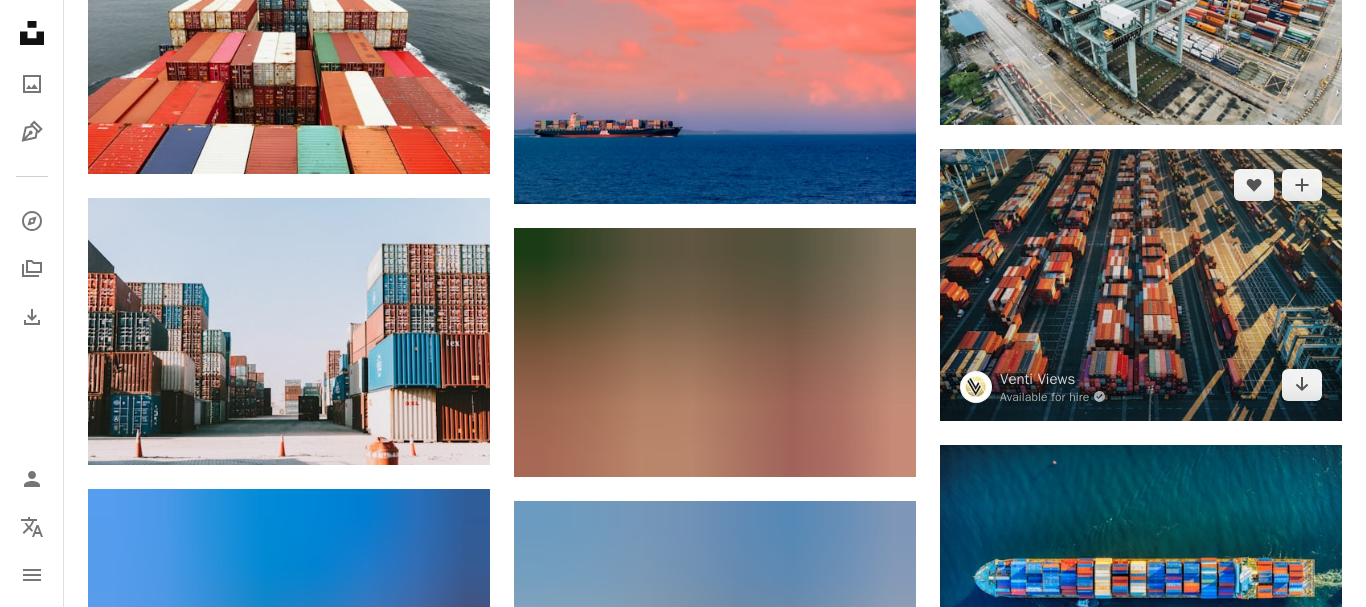 scroll, scrollTop: 1938, scrollLeft: 0, axis: vertical 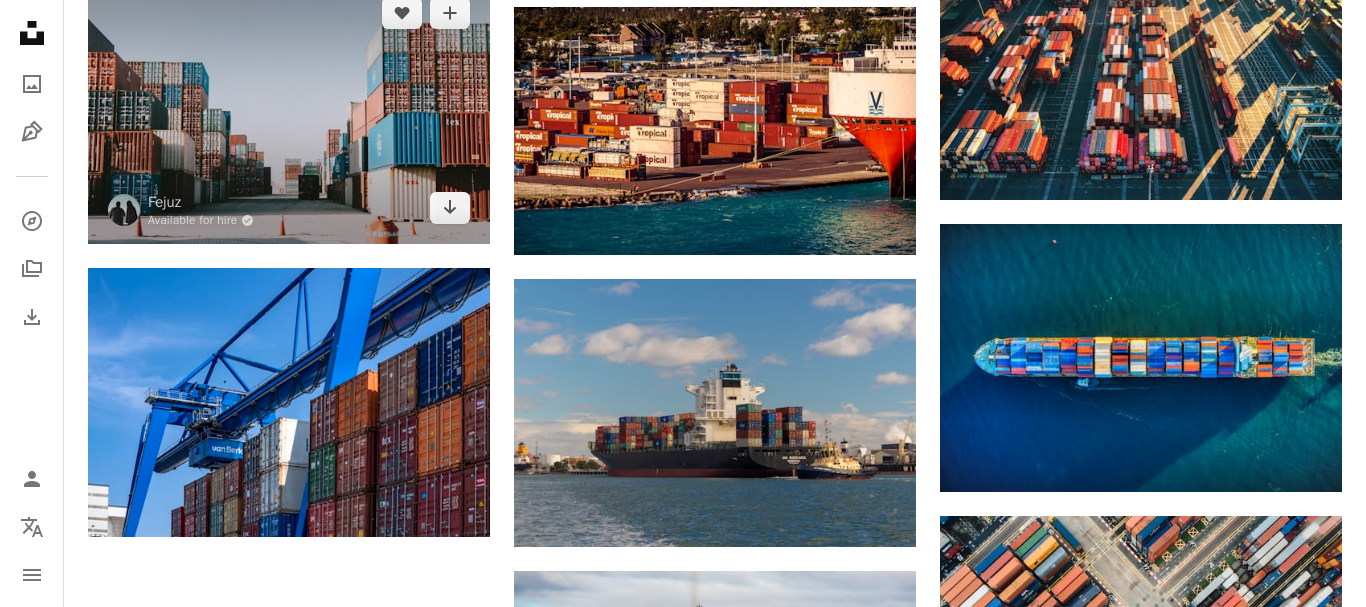 click at bounding box center [289, 111] 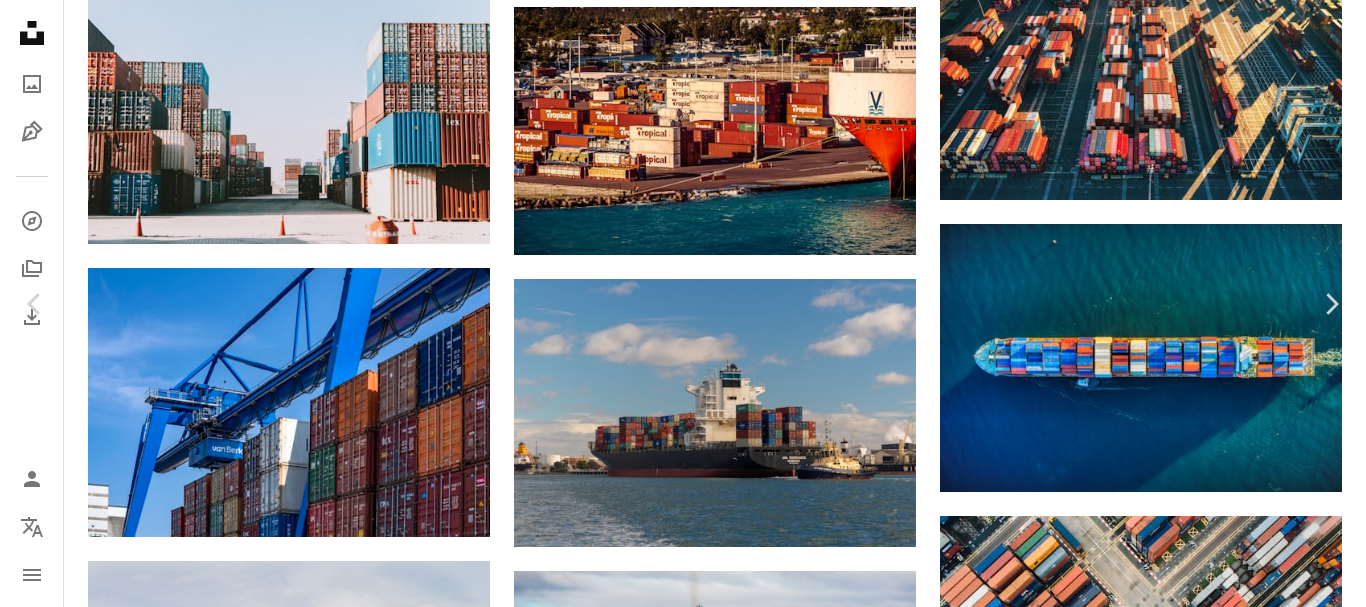 click on "Download free" at bounding box center [1167, 5105] 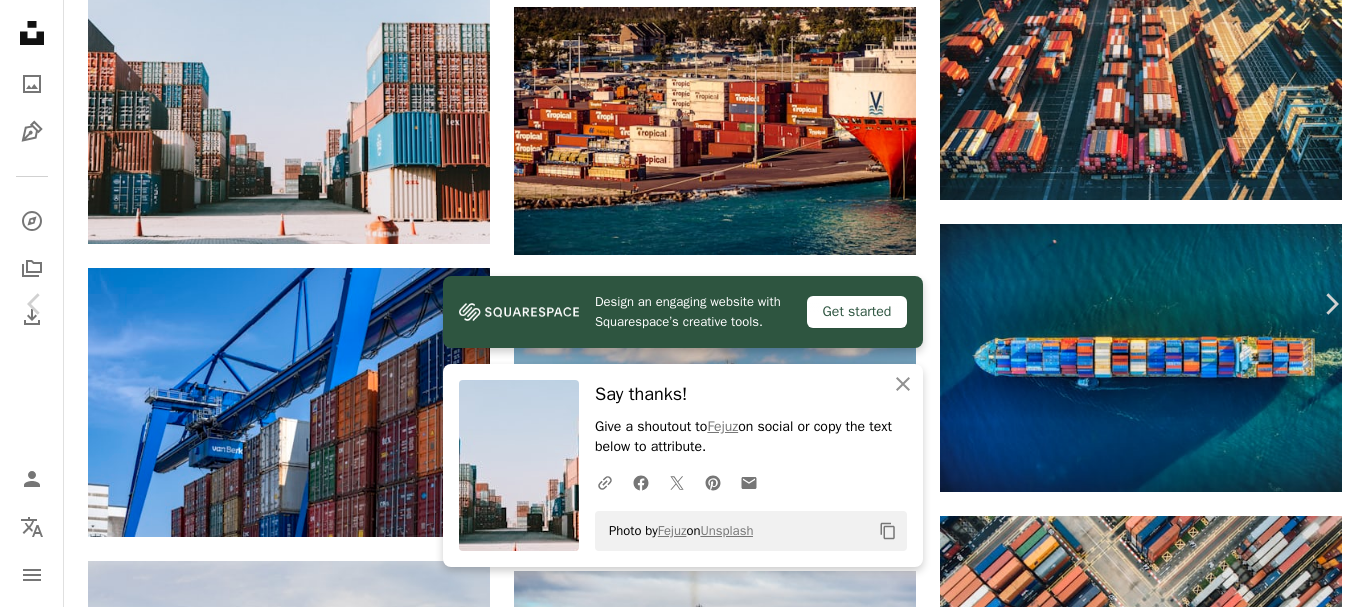 click at bounding box center (676, 5196) 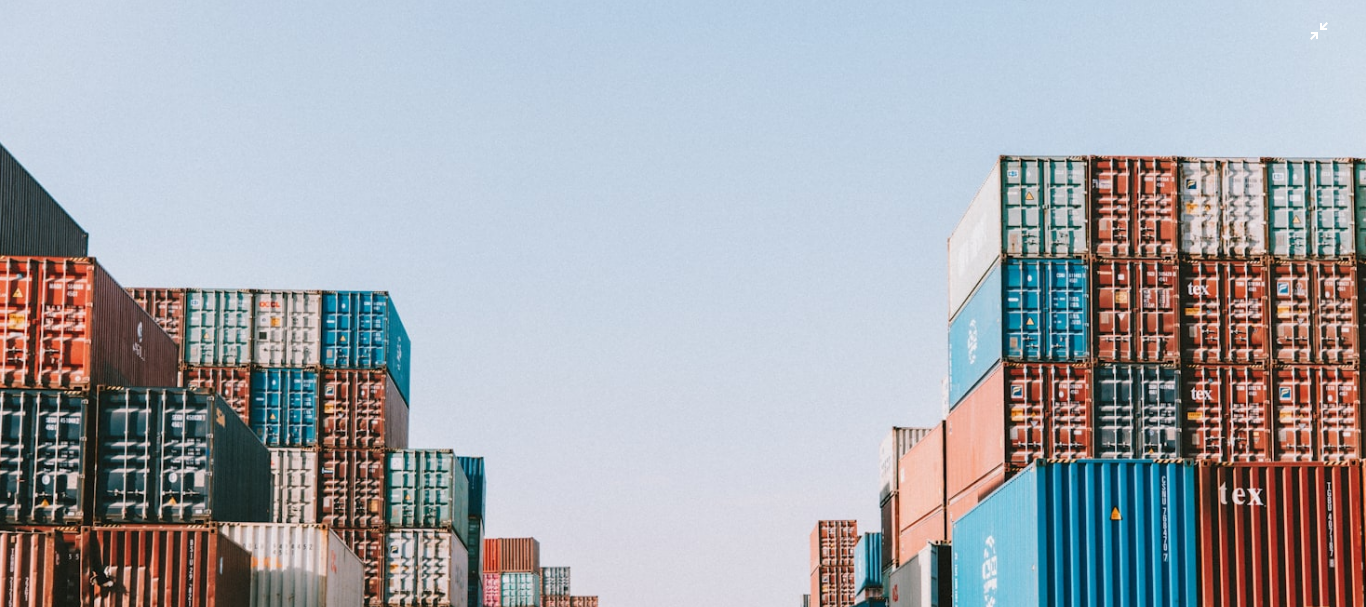 scroll, scrollTop: 240, scrollLeft: 0, axis: vertical 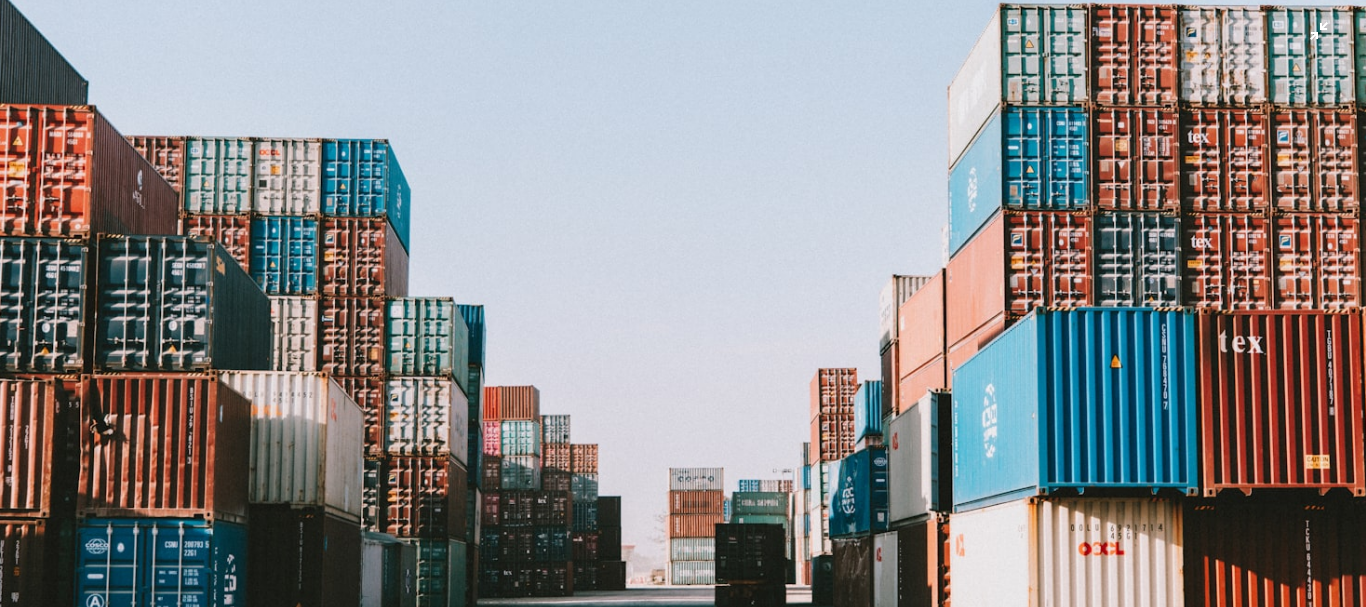 click at bounding box center [683, 303] 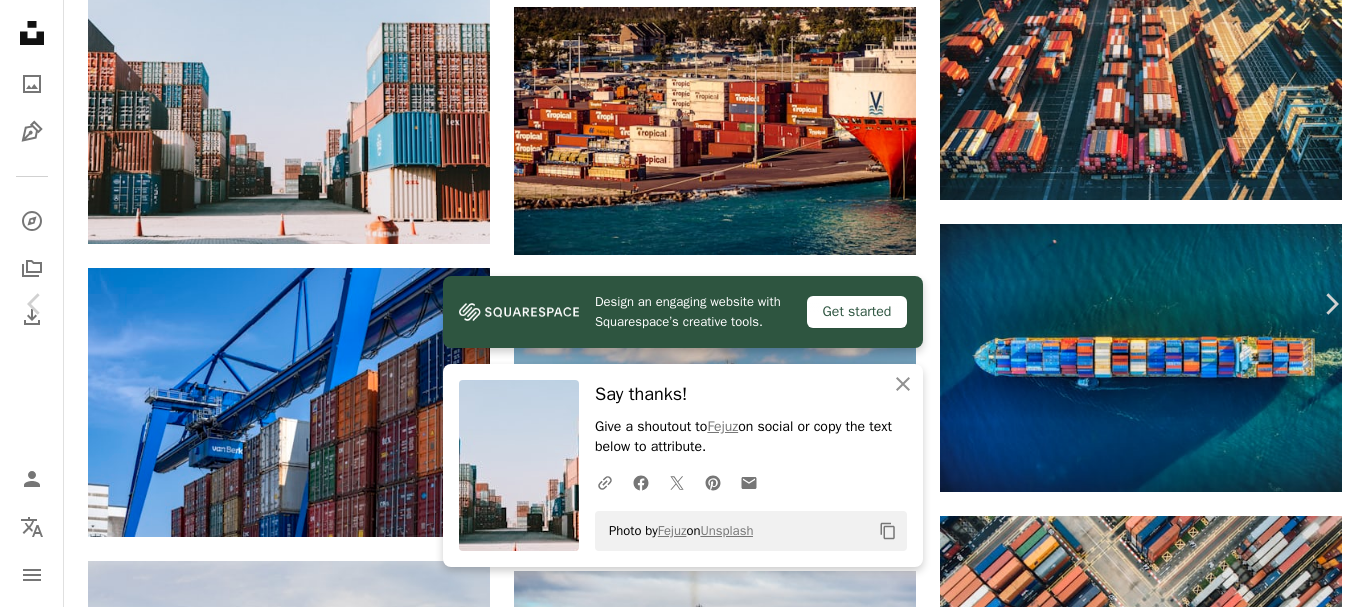 scroll, scrollTop: 480, scrollLeft: 0, axis: vertical 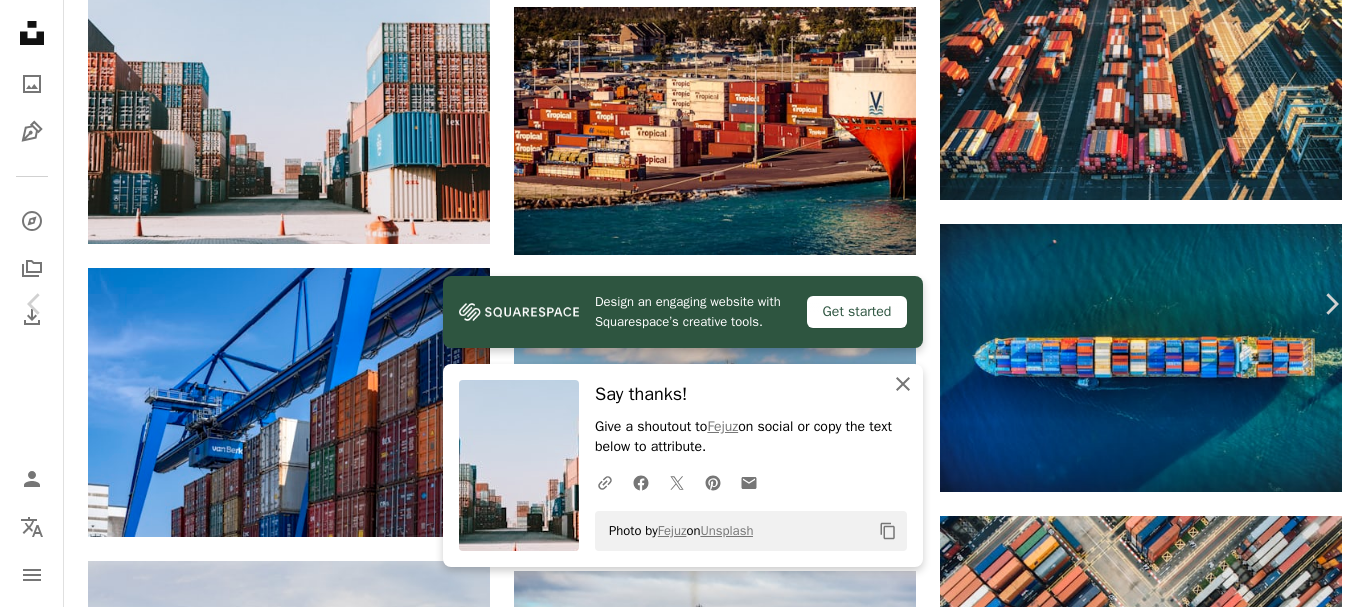 click on "An X shape" 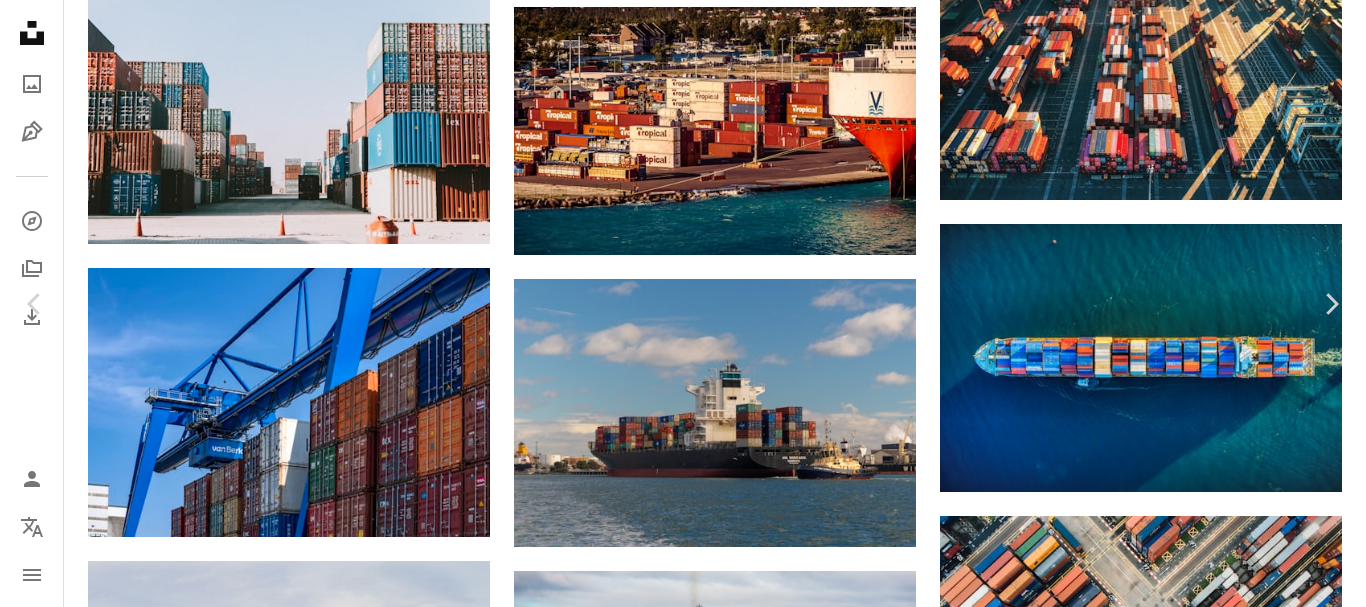 scroll, scrollTop: 960, scrollLeft: 0, axis: vertical 